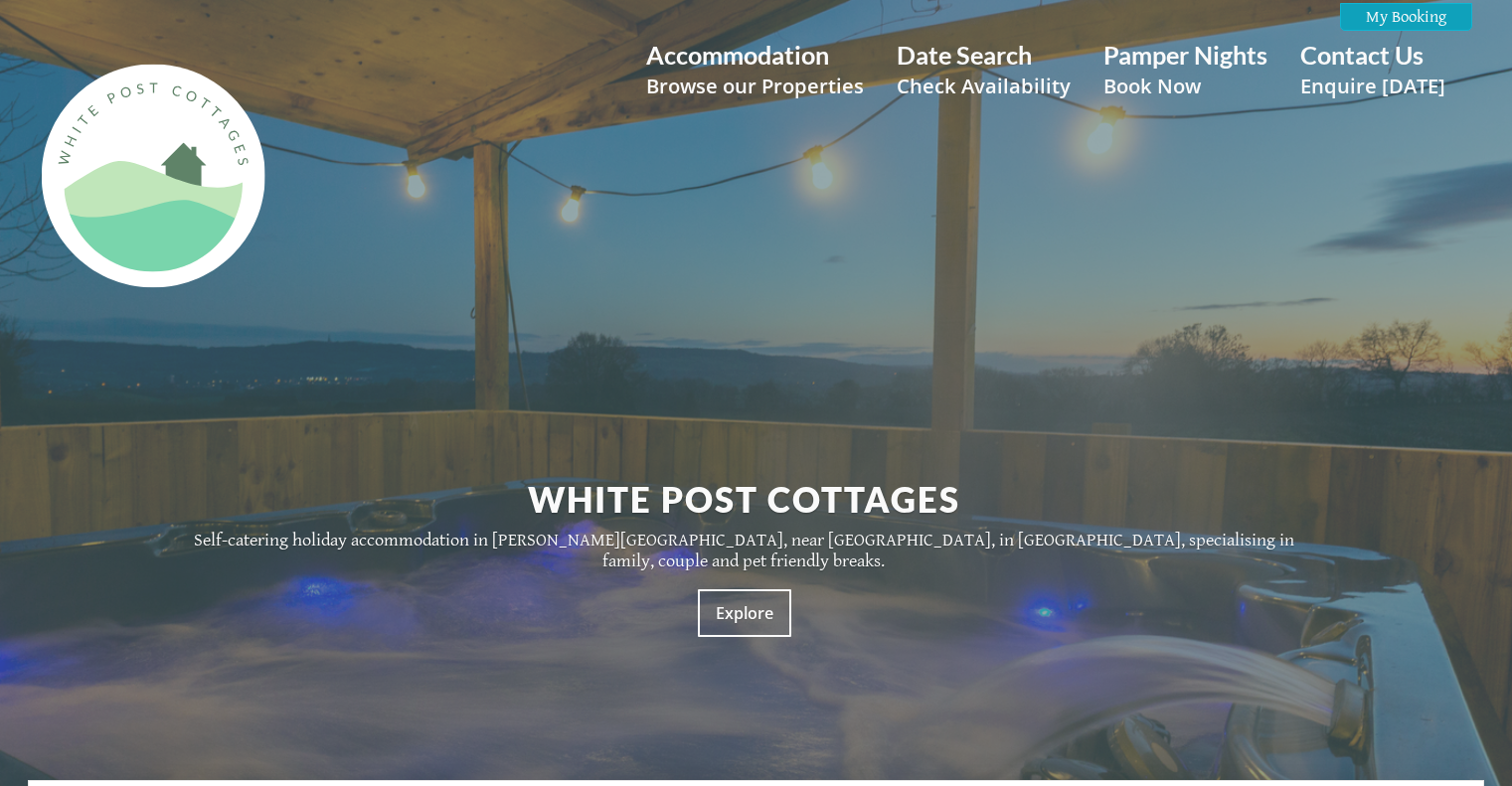 scroll, scrollTop: 0, scrollLeft: 0, axis: both 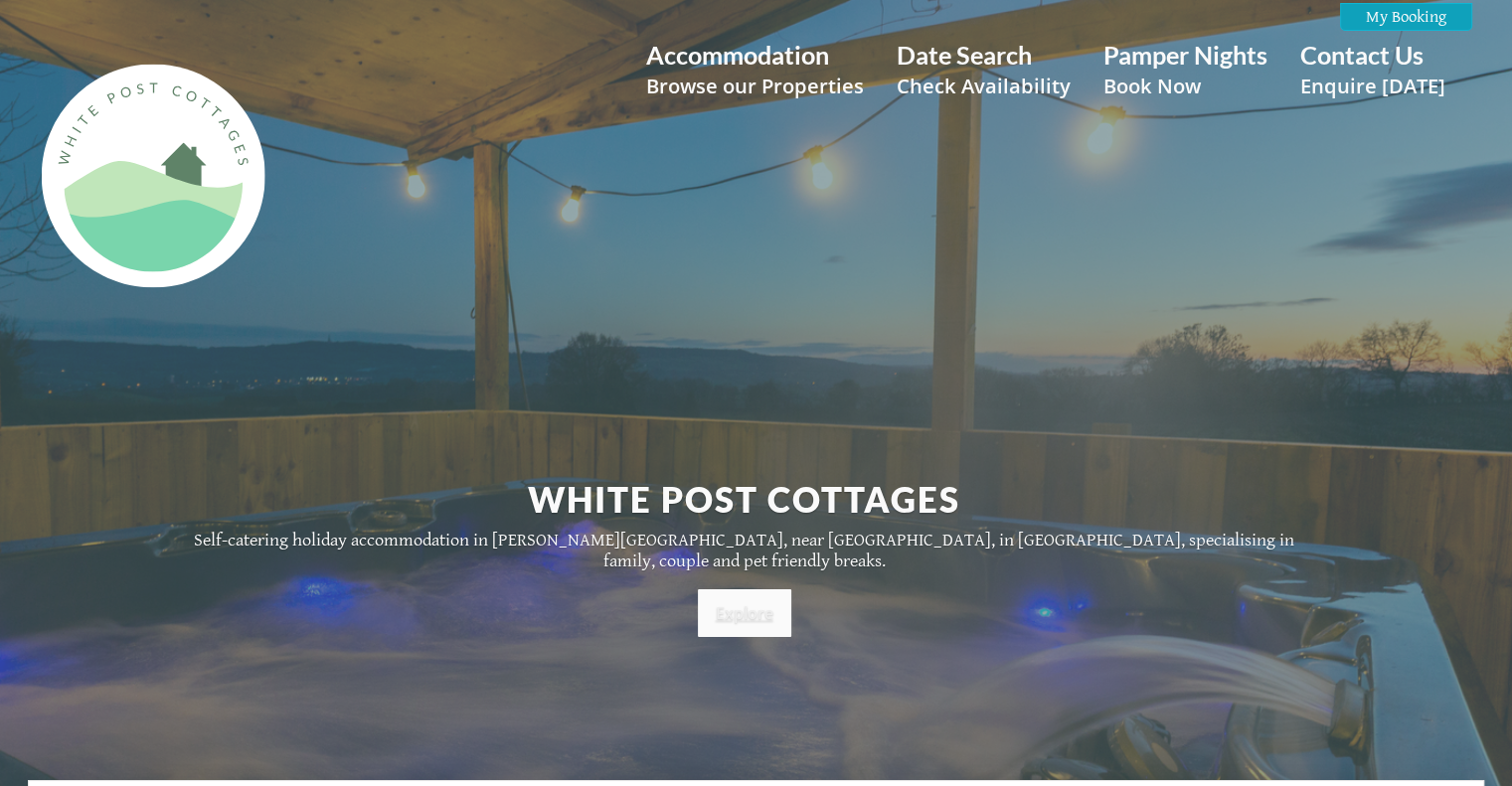click on "Explore" at bounding box center (745, 613) 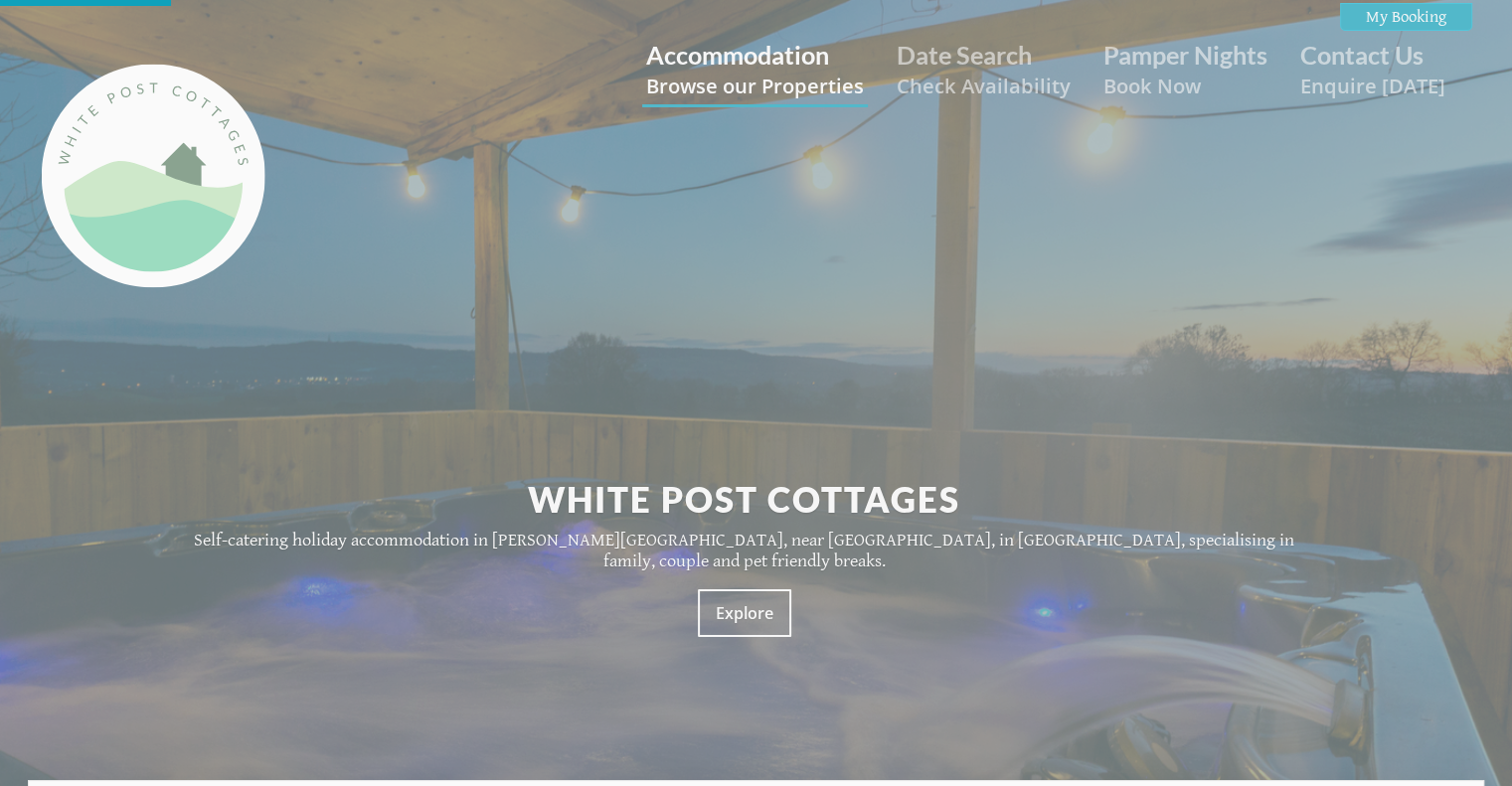 click on "Accommodation  Browse our Properties" at bounding box center [755, 70] 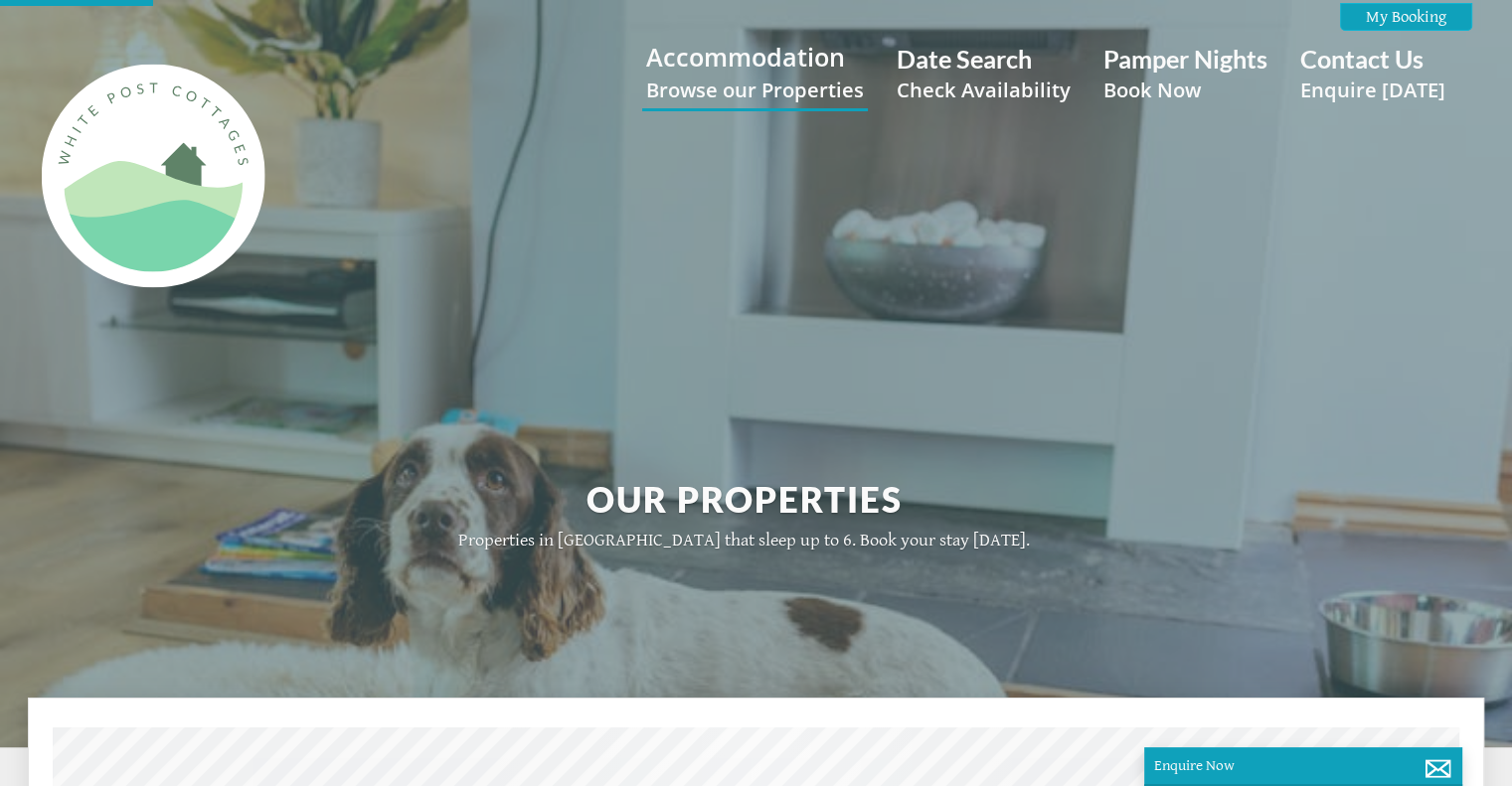scroll, scrollTop: 0, scrollLeft: 19, axis: horizontal 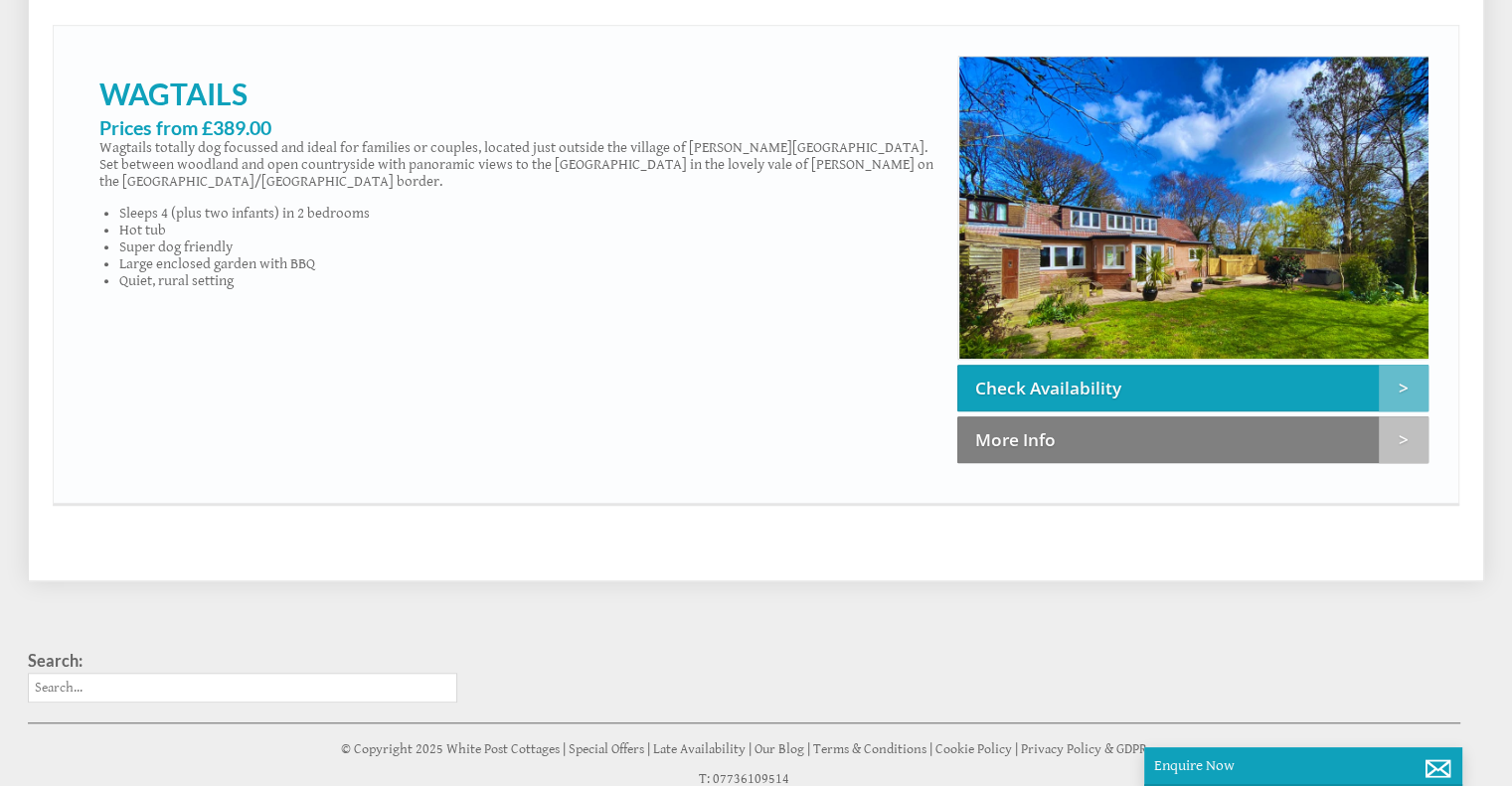 drag, startPoint x: 655, startPoint y: 504, endPoint x: 550, endPoint y: 542, distance: 111.66468 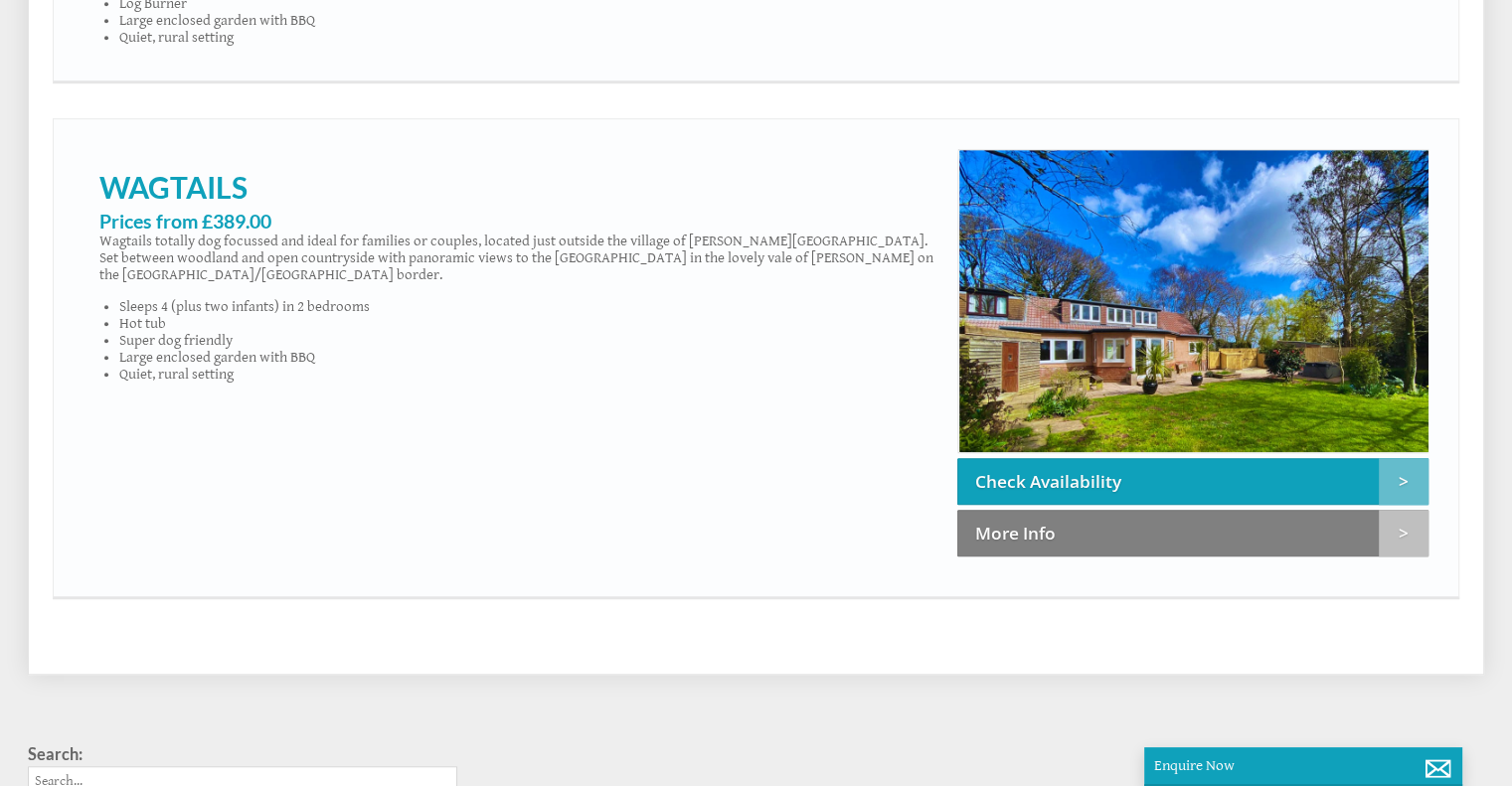 scroll, scrollTop: 1029, scrollLeft: 0, axis: vertical 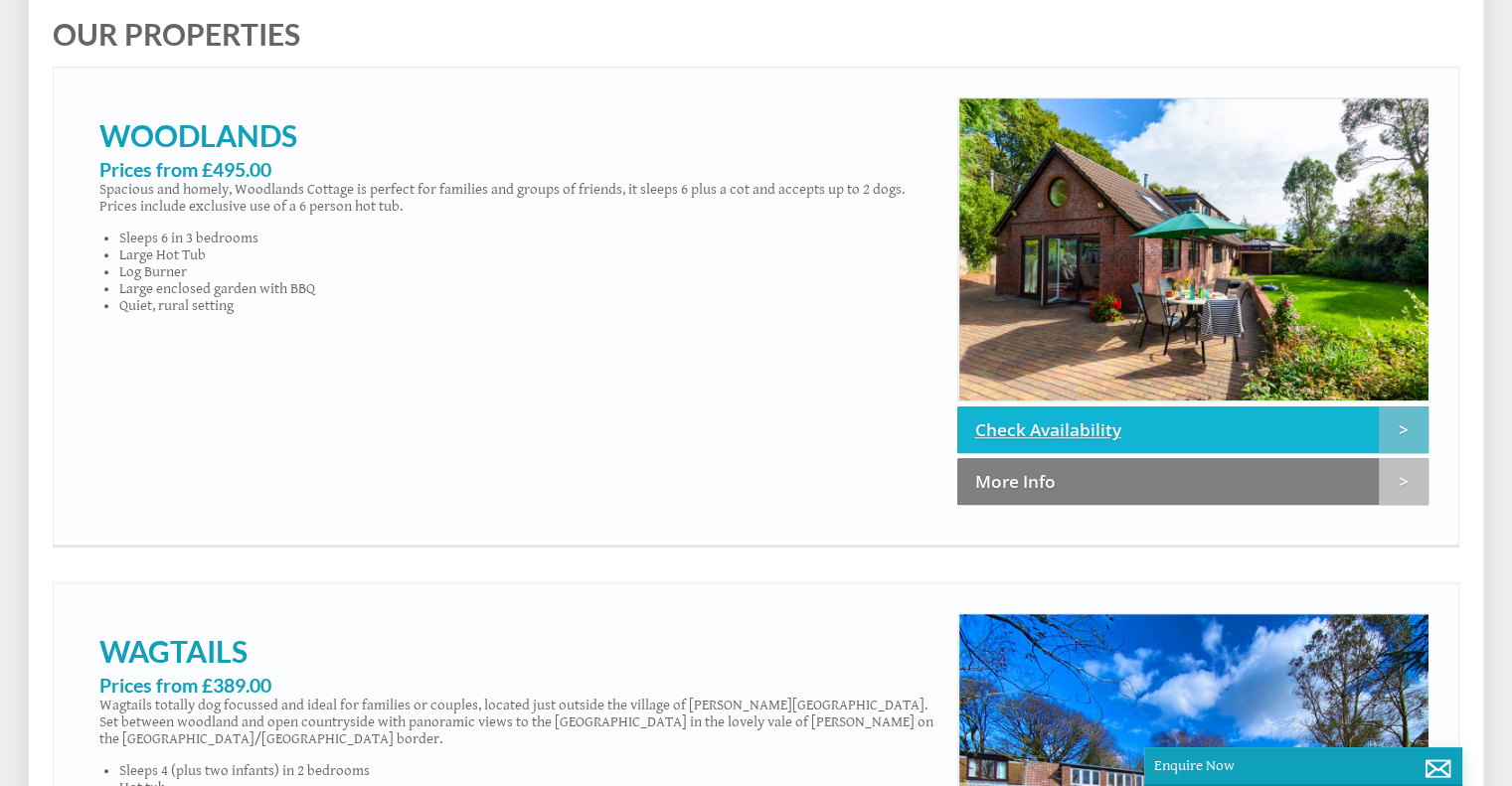 click on "Check Availability" at bounding box center [1193, 429] 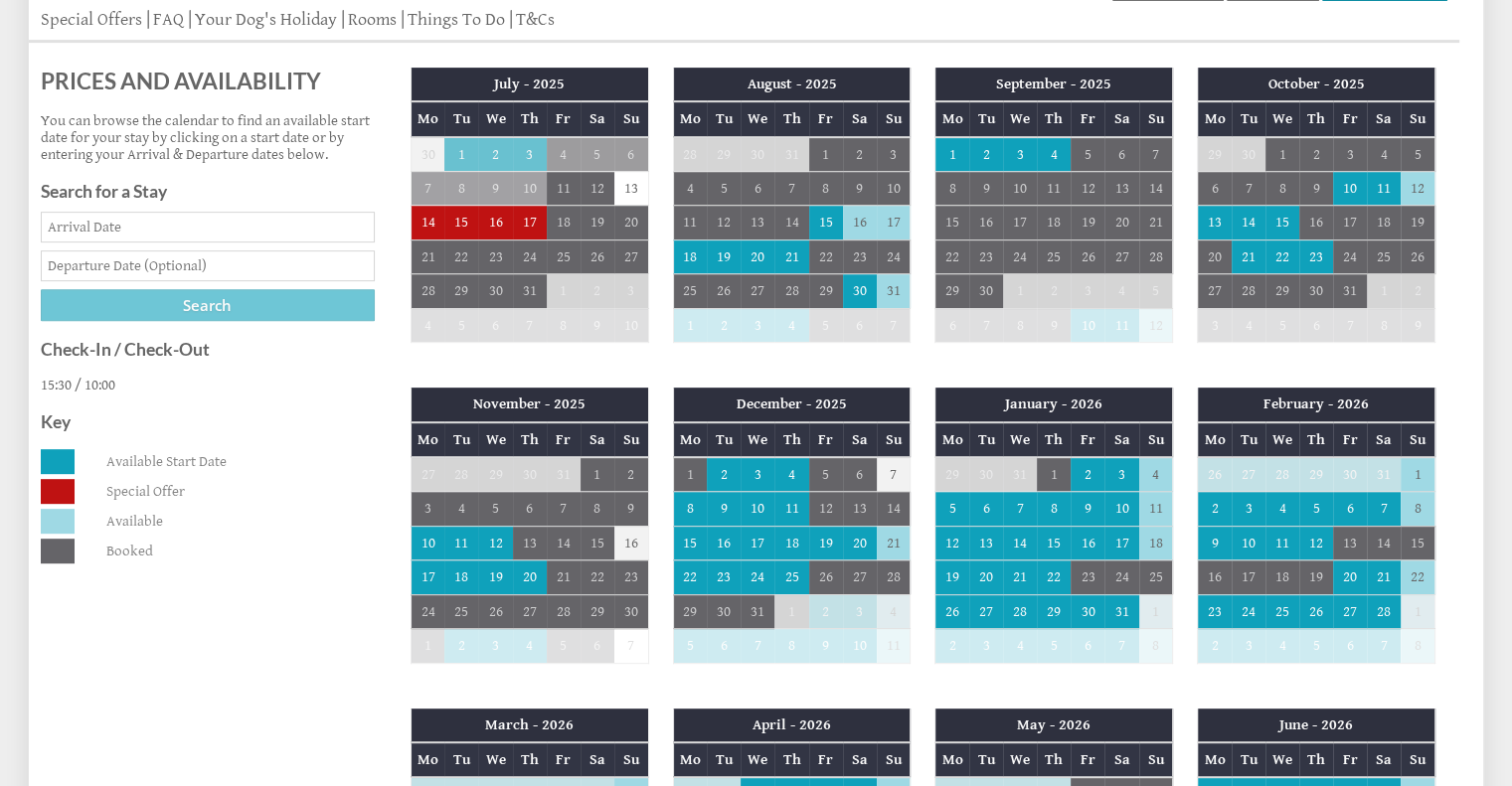 scroll, scrollTop: 795, scrollLeft: 0, axis: vertical 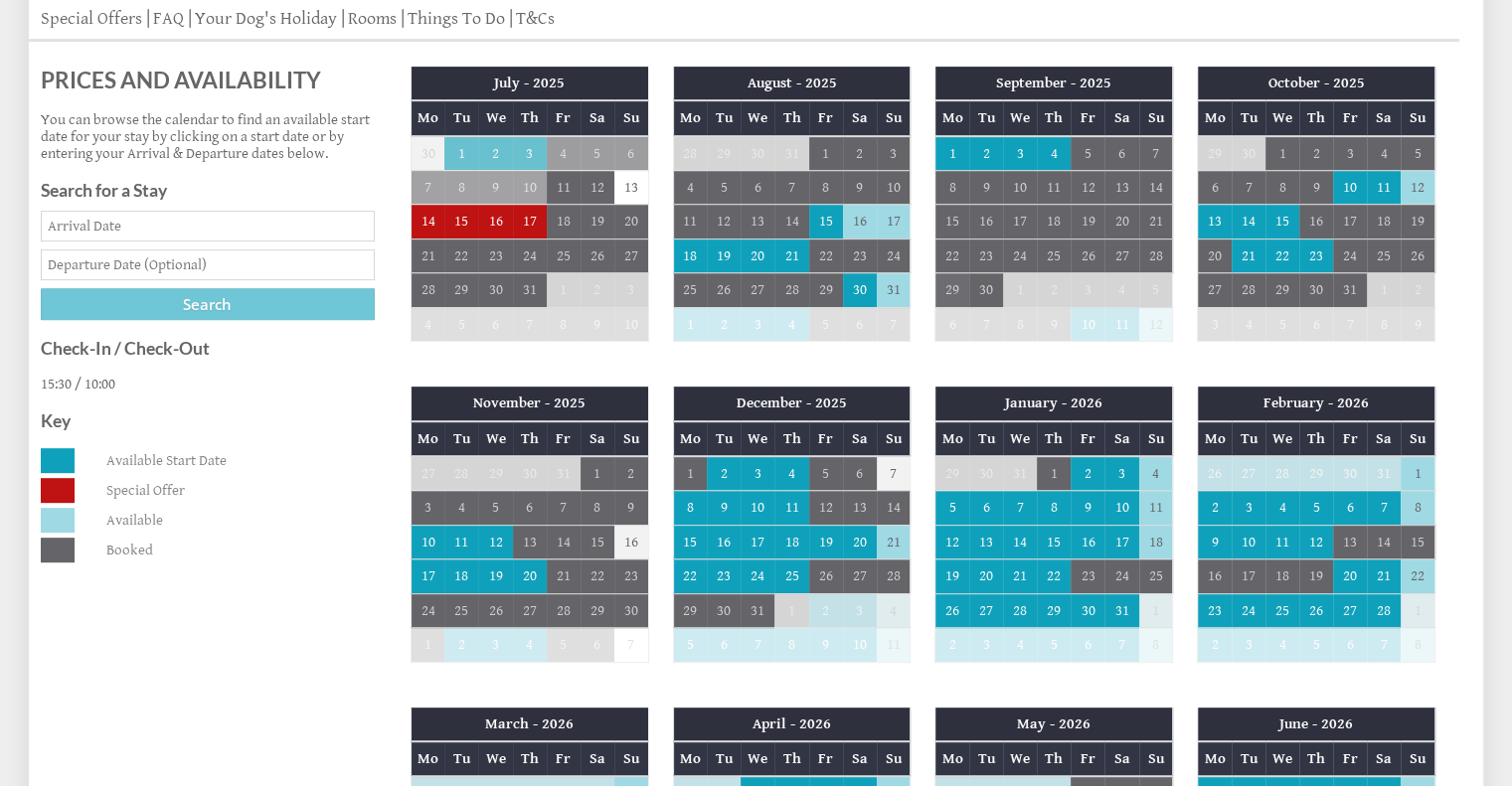 click on "29" at bounding box center (952, 290) 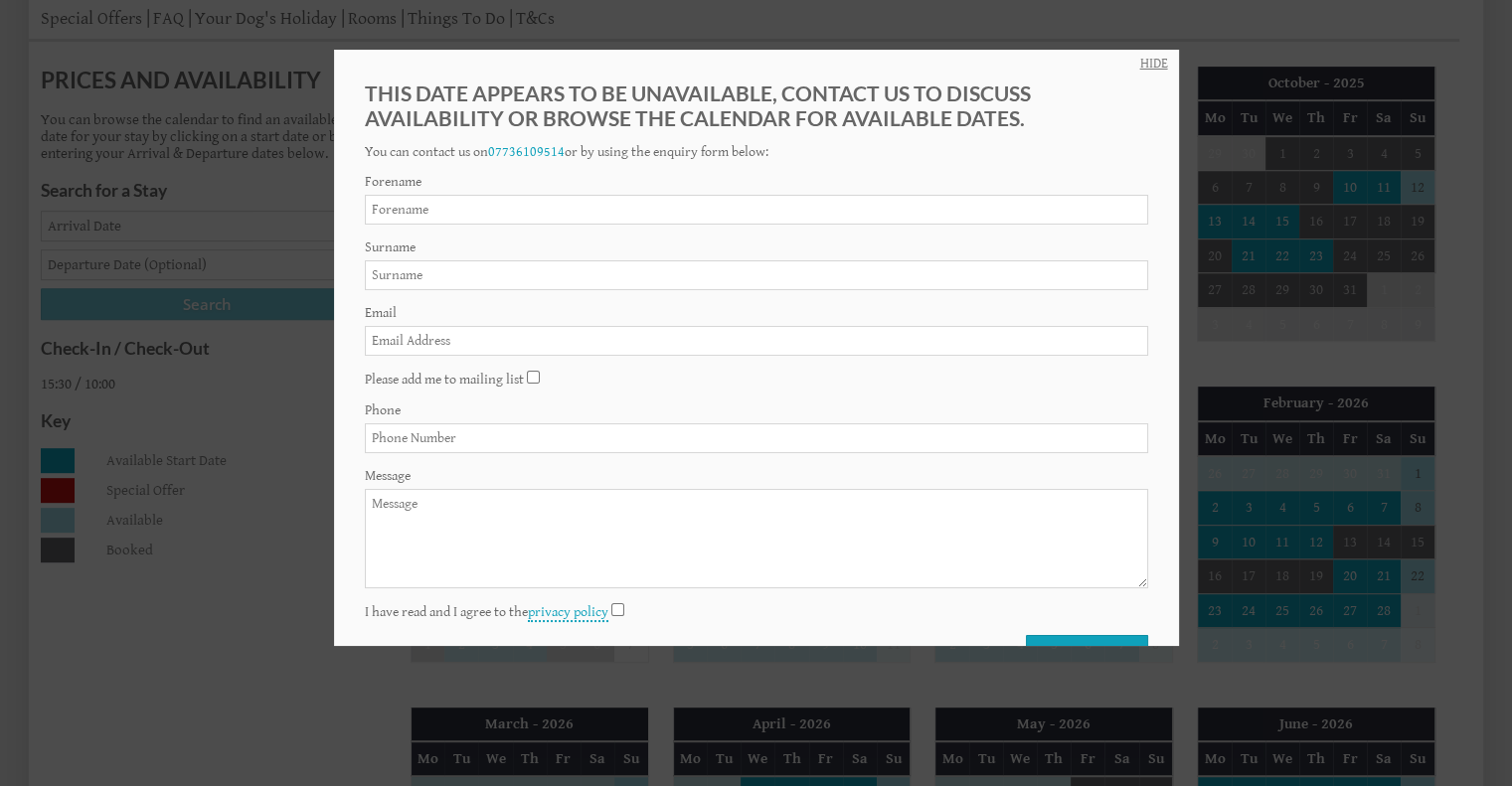 click on "HIDE" at bounding box center [1154, 64] 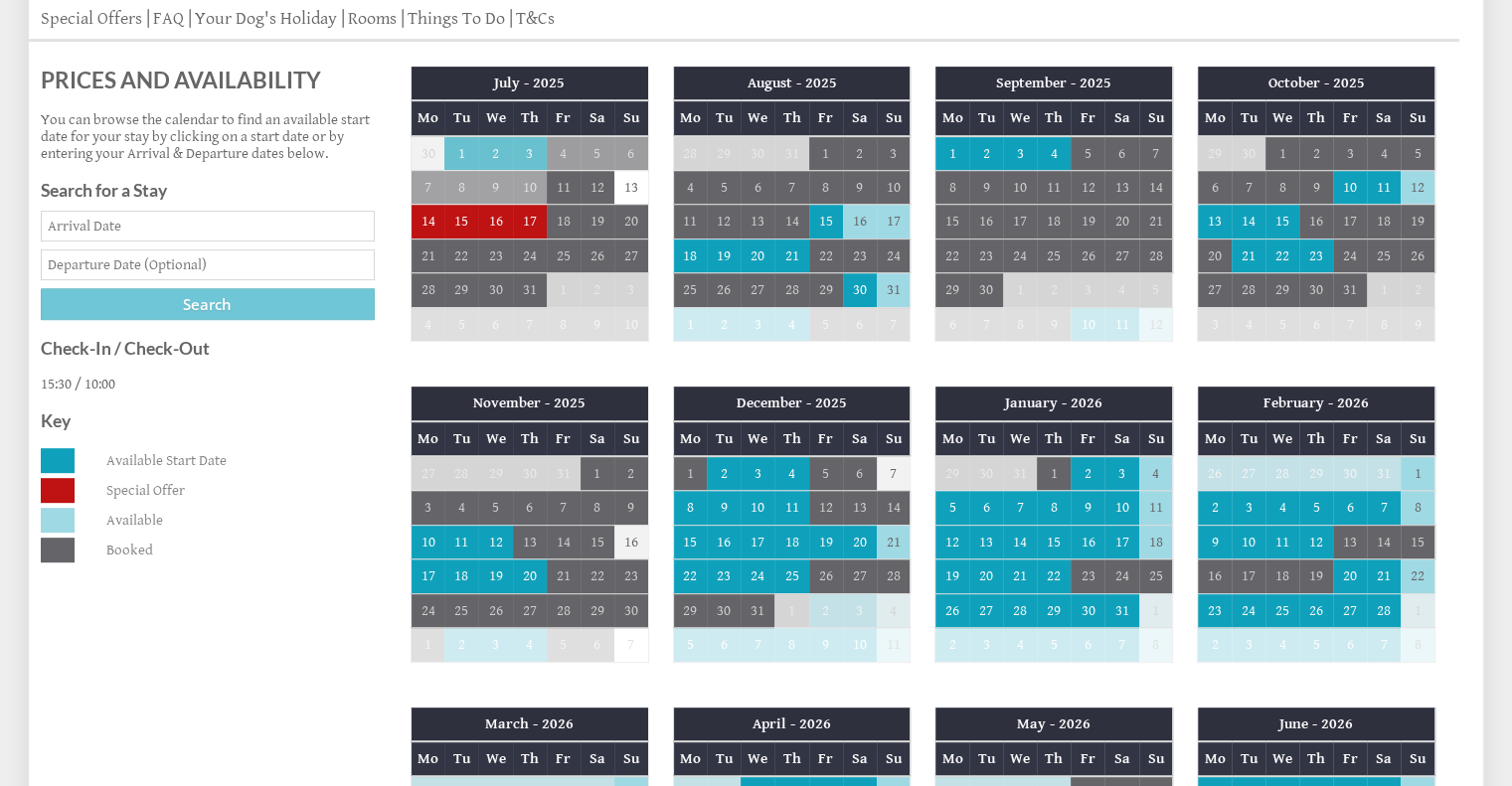 click on "1" at bounding box center (1020, 290) 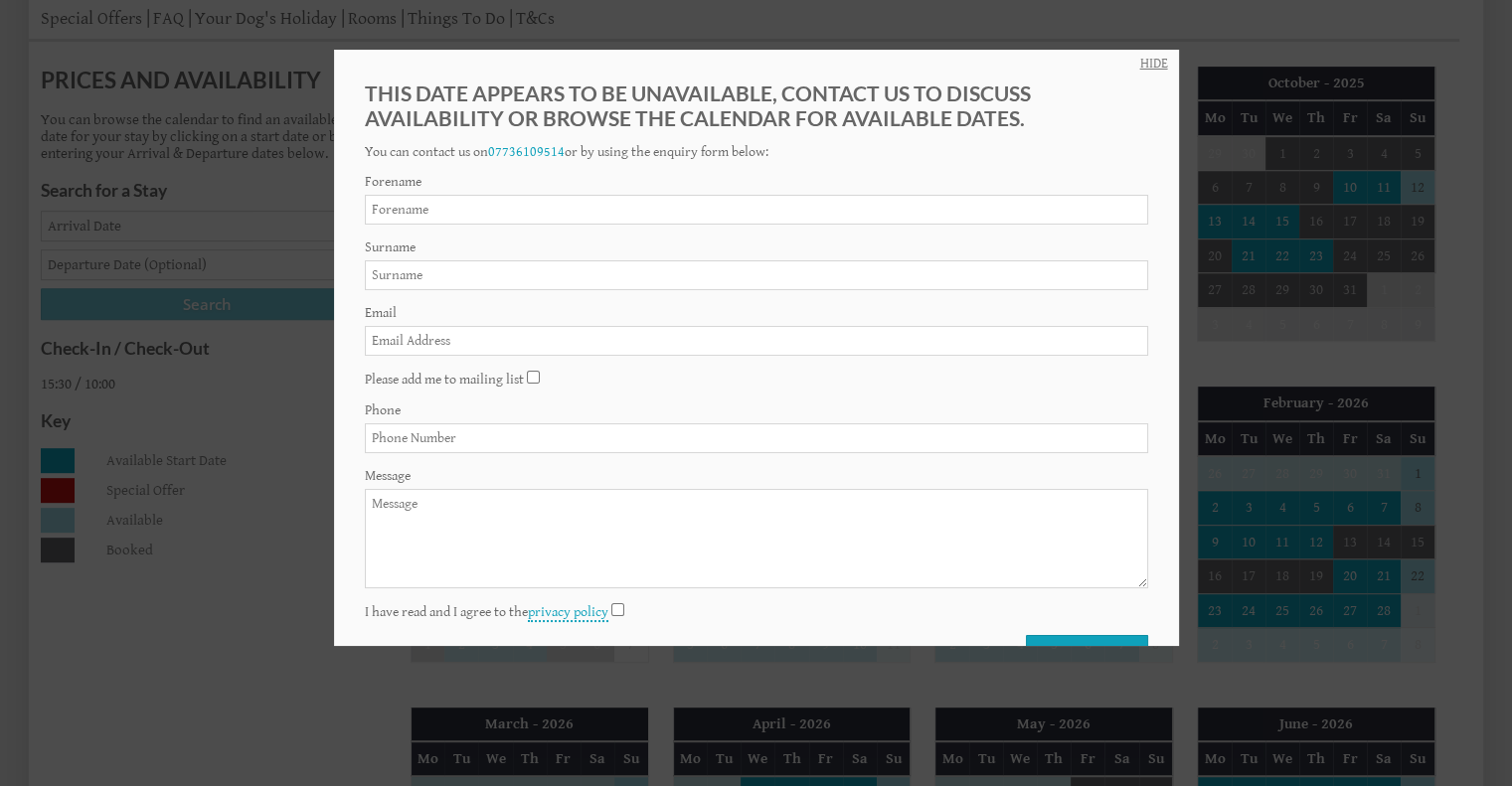click on "HIDE" at bounding box center (1154, 64) 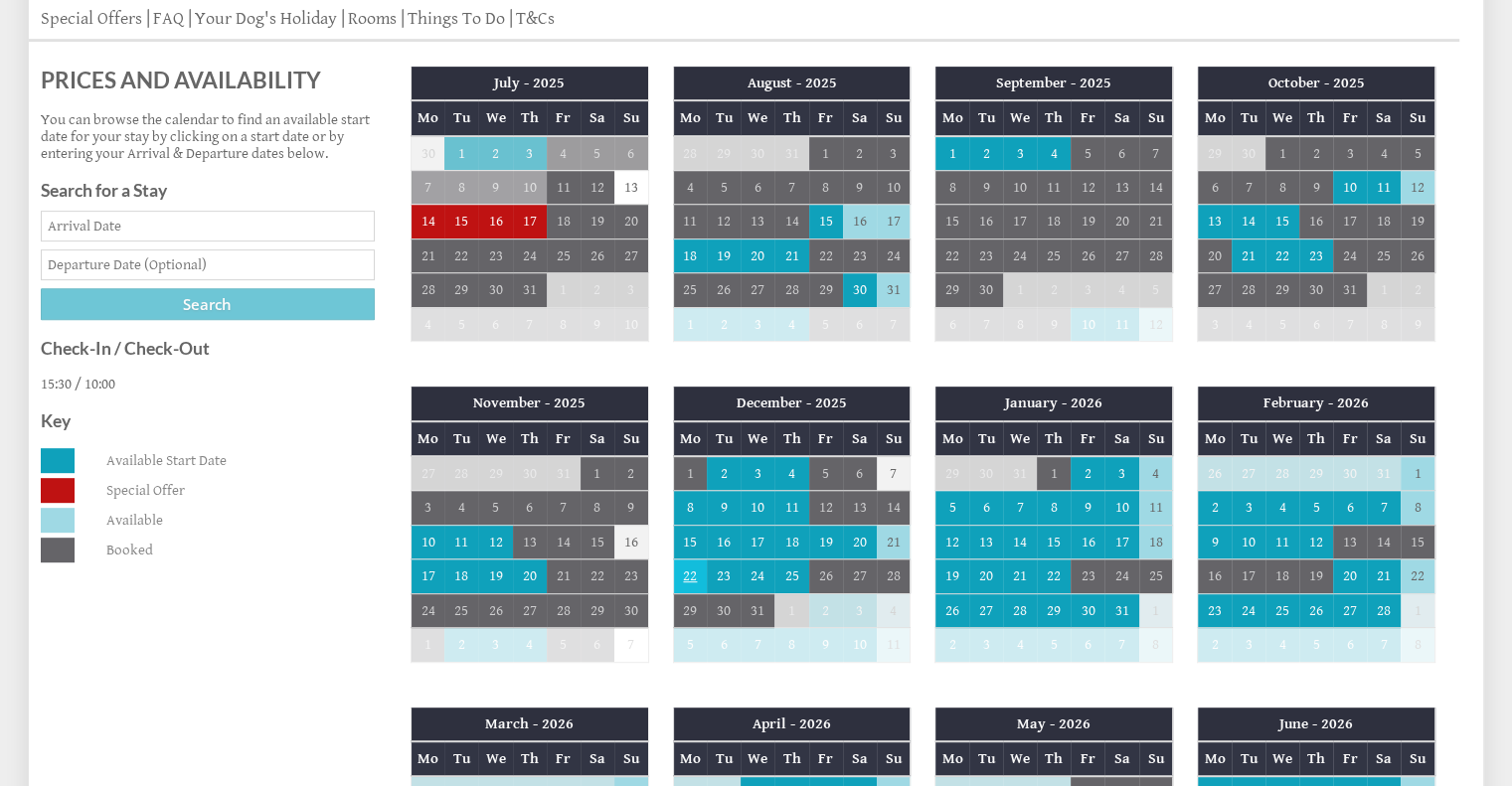 click on "22" at bounding box center (690, 576) 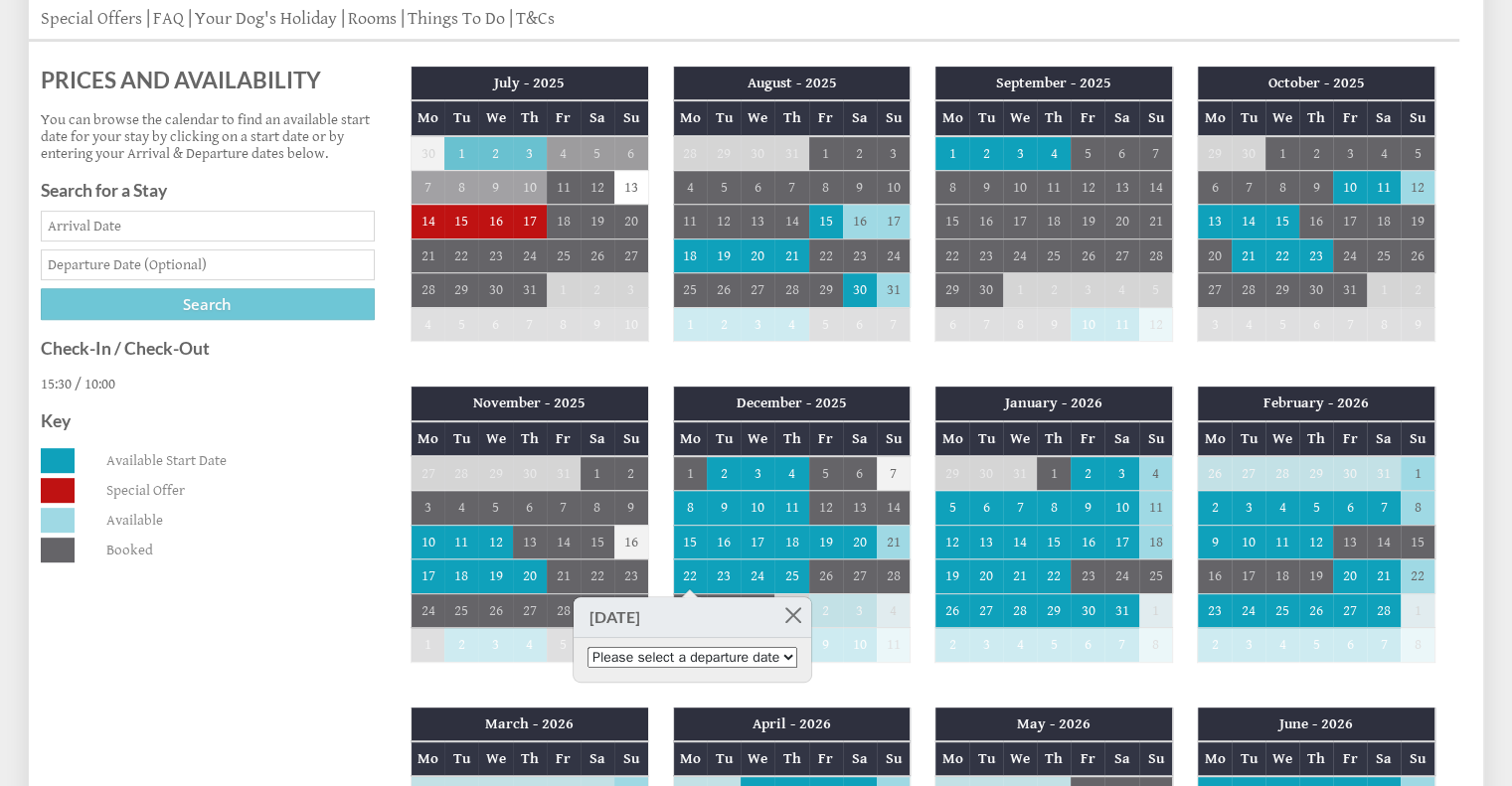 click on "Please select a departure date [DATE] - £995.00 [DATE] - £995.00 [DATE] - £995.00" at bounding box center [692, 657] 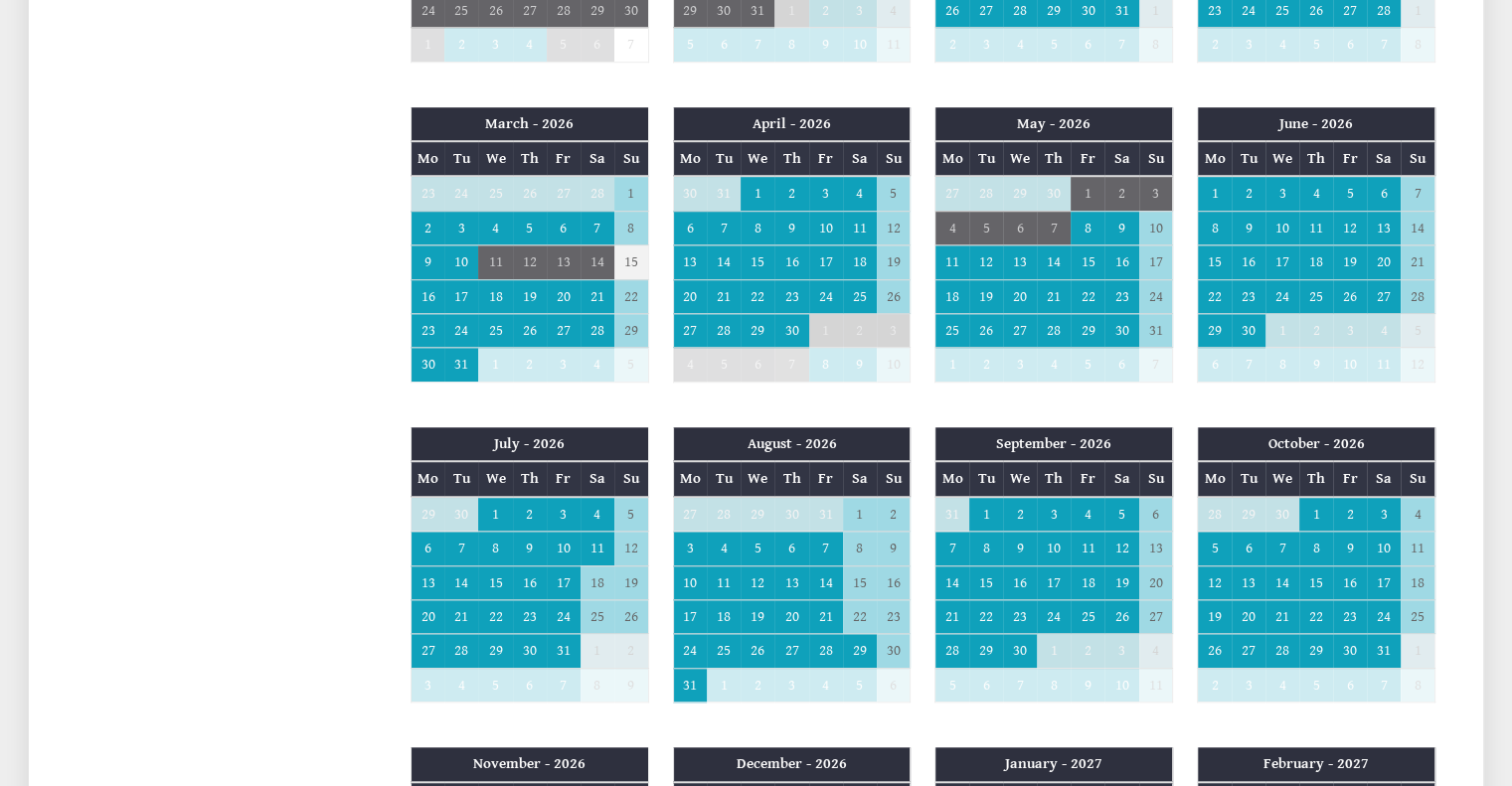 scroll, scrollTop: 1491, scrollLeft: 0, axis: vertical 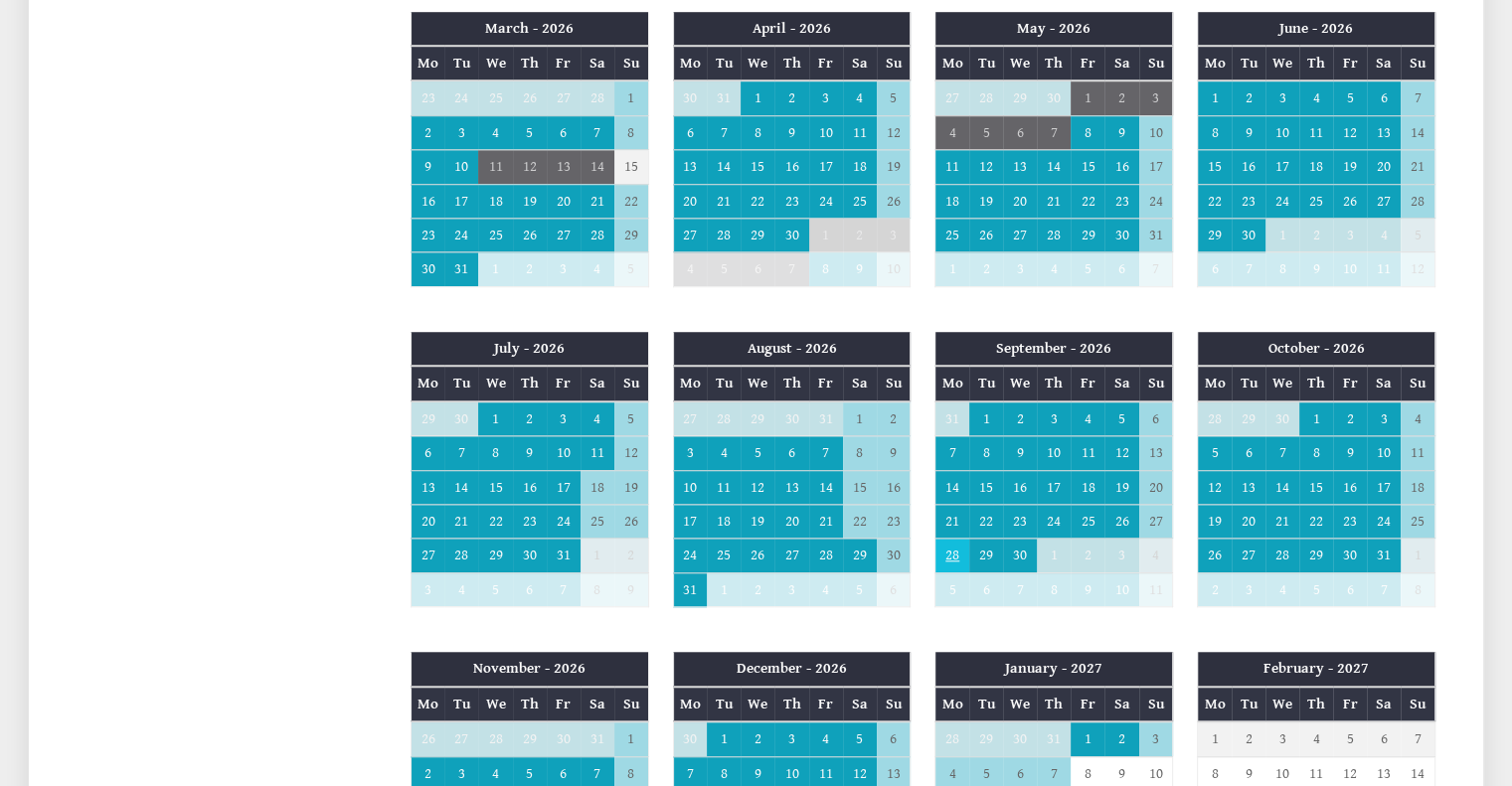 click on "28" at bounding box center (952, 555) 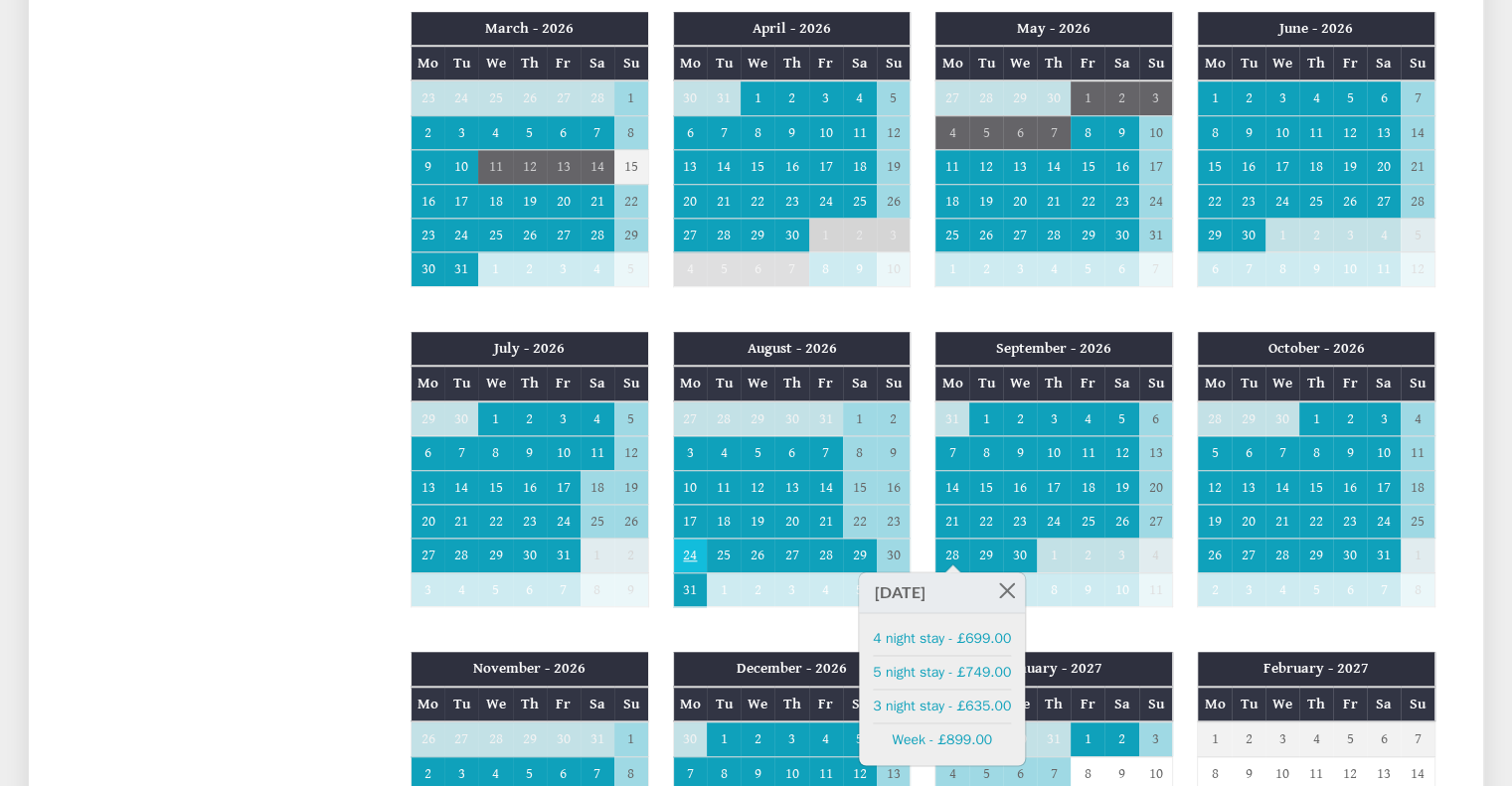 click on "24" at bounding box center (690, 555) 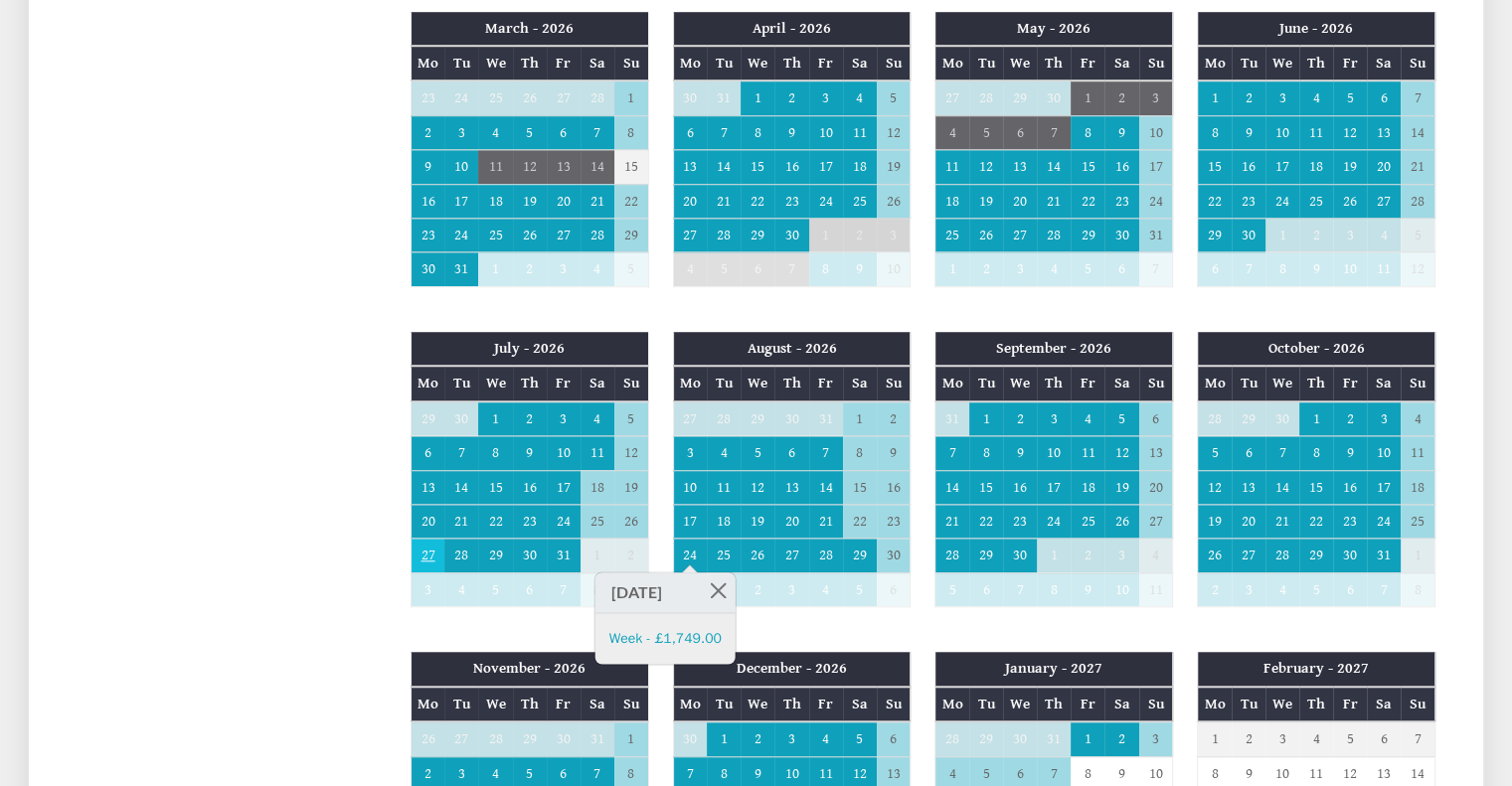 click on "27" at bounding box center [427, 555] 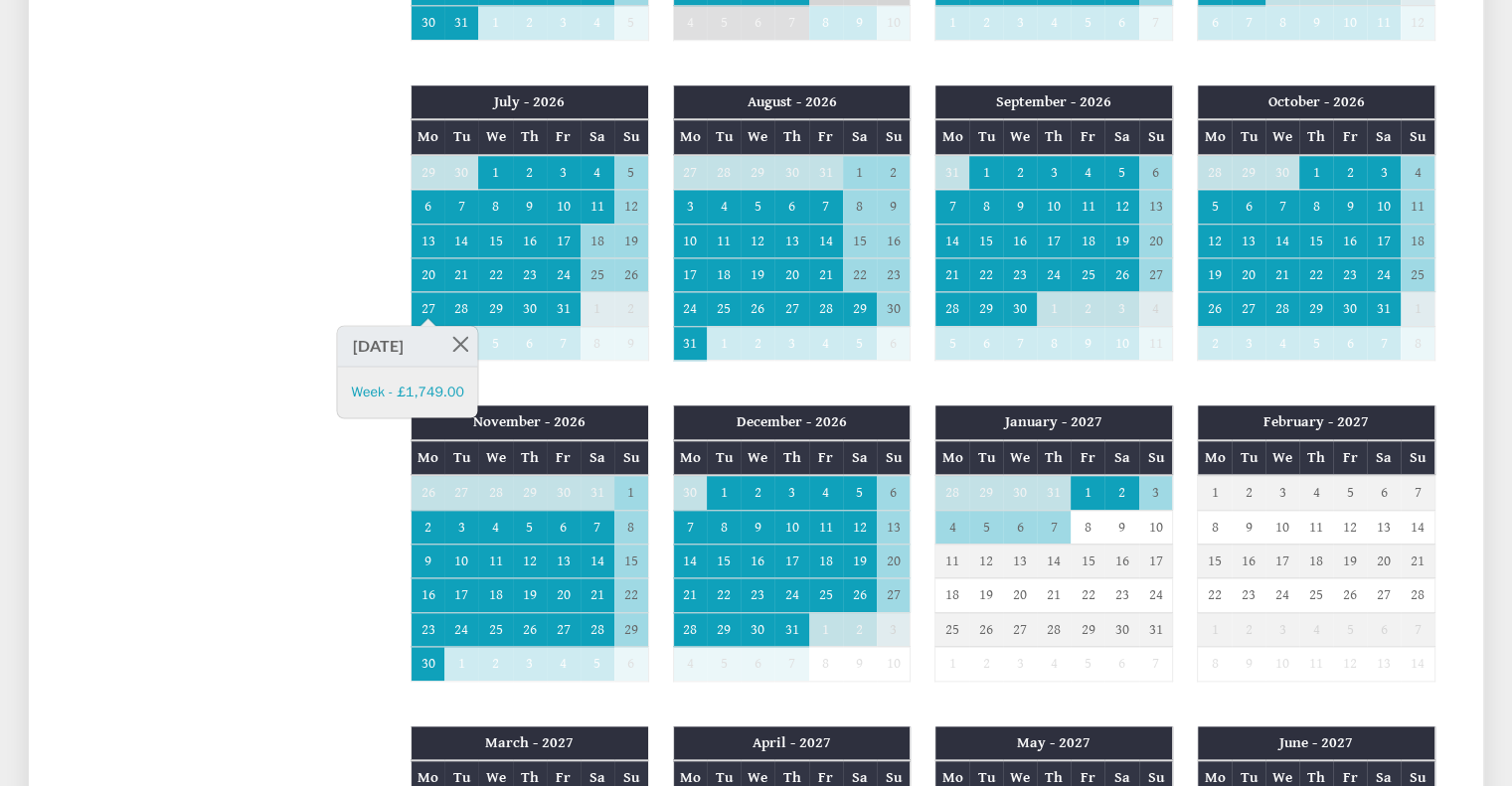 scroll, scrollTop: 1888, scrollLeft: 0, axis: vertical 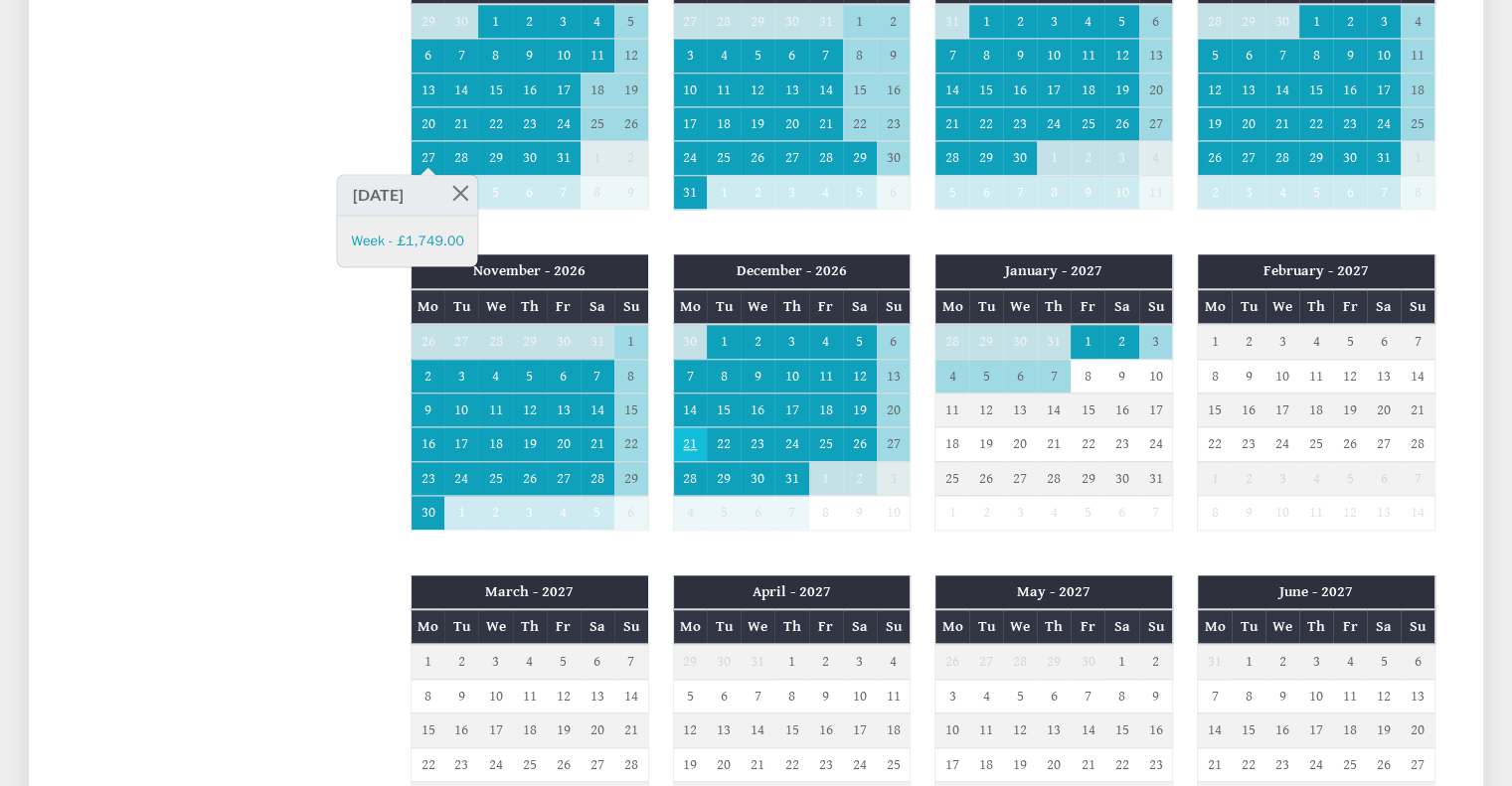 click on "21" at bounding box center (690, 444) 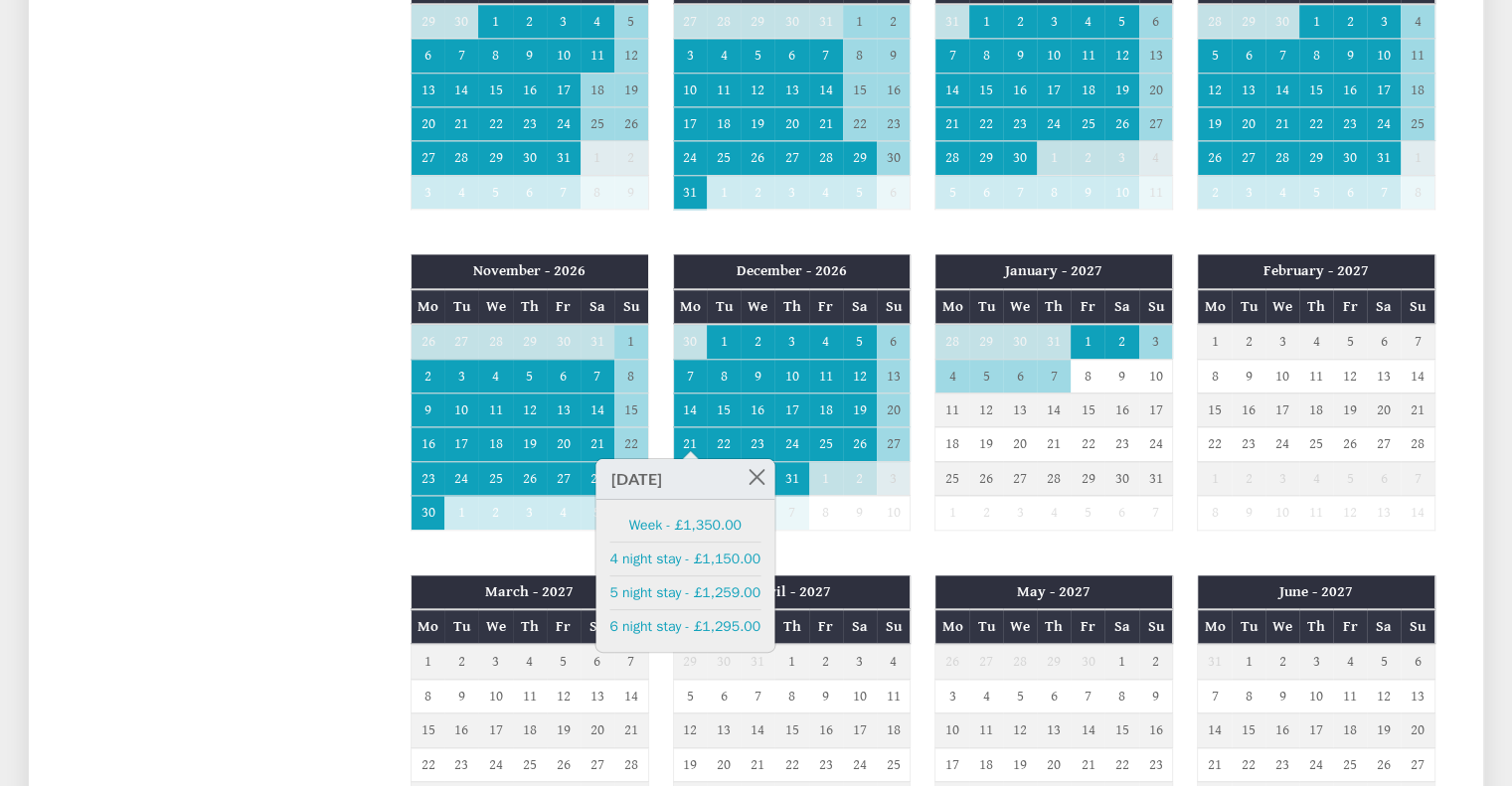 click on "Properties
[GEOGRAPHIC_DATA]
Overview
Gallery
Availability
Special Offers
FAQ
Your Dog's Holiday
Rooms
Things To Do
T&Cs
Prices and Availability
You can browse the calendar to find an available start date for your stay by clicking on a start date or by entering your Arrival & Departure dates below.
Search for a Stay
Search
Check-In / Check-Out
15:30 / 10:00
Key
Available Start Date
Special Offer
Available
Booked
Mo" at bounding box center [744, -127] 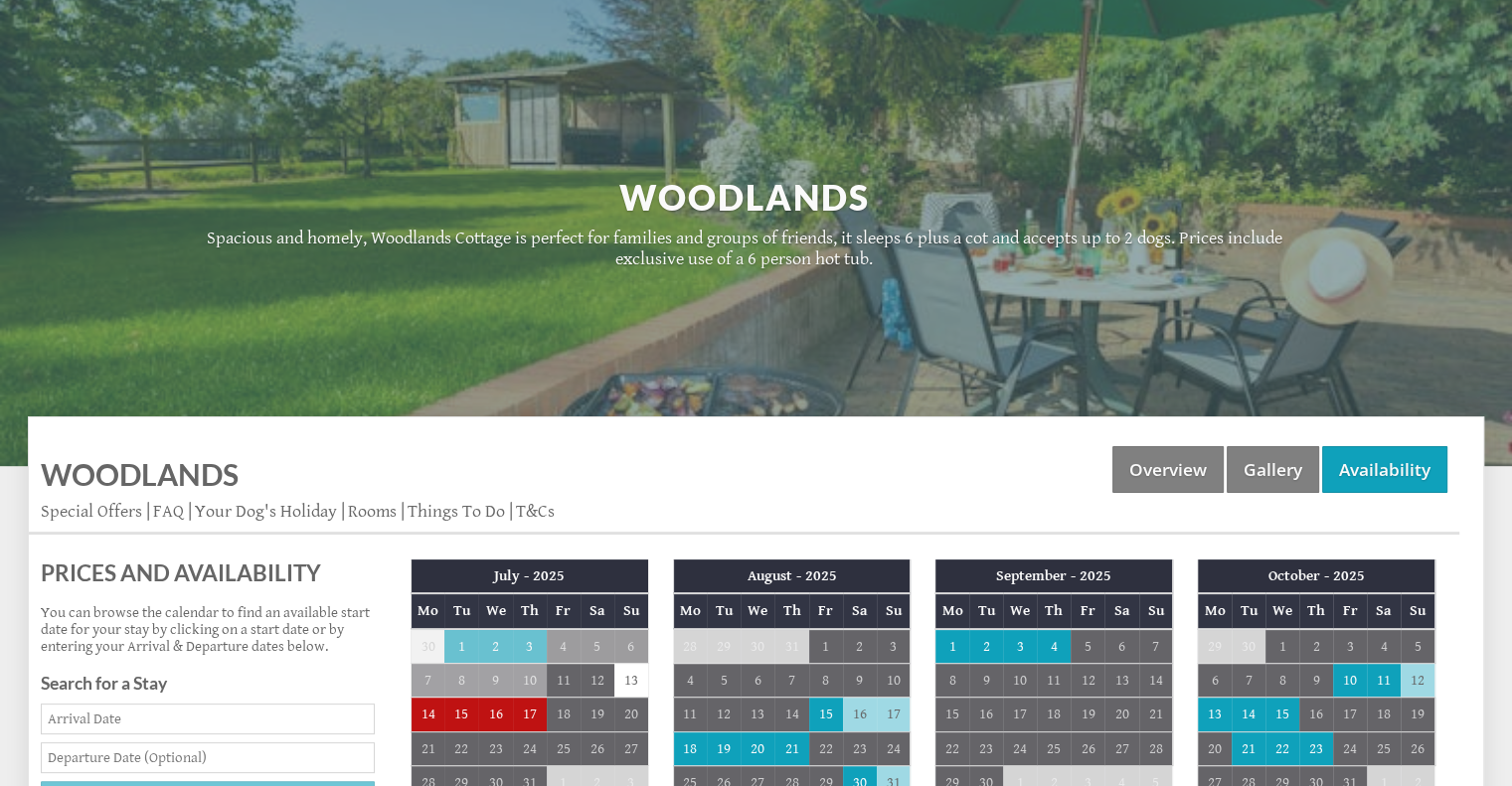 scroll, scrollTop: 298, scrollLeft: 0, axis: vertical 